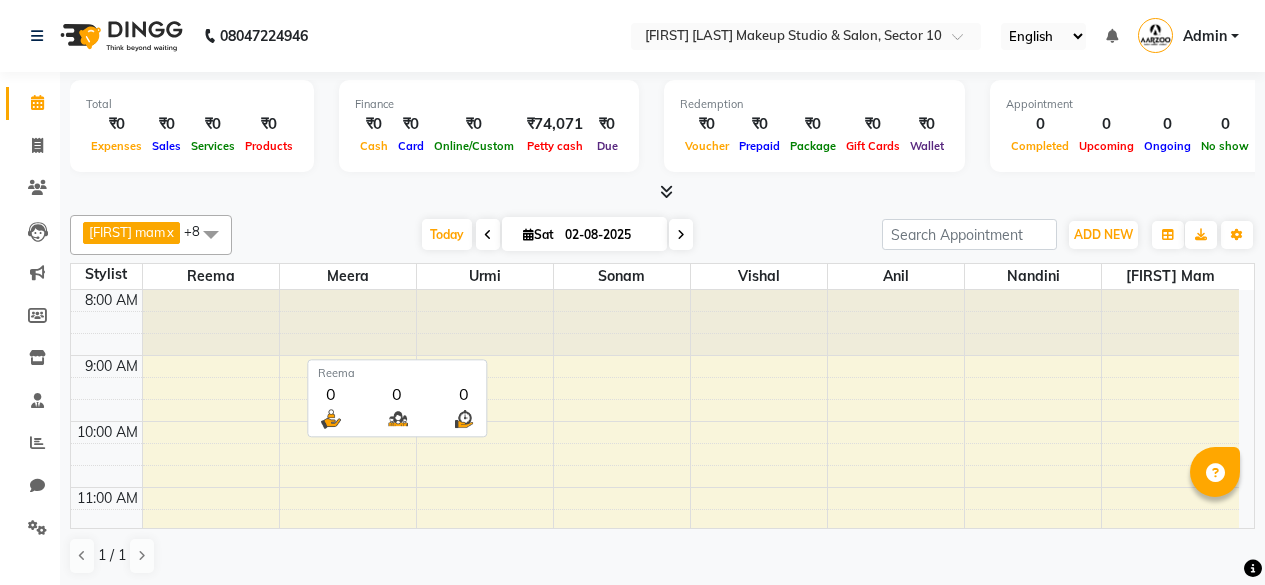 scroll, scrollTop: 0, scrollLeft: 0, axis: both 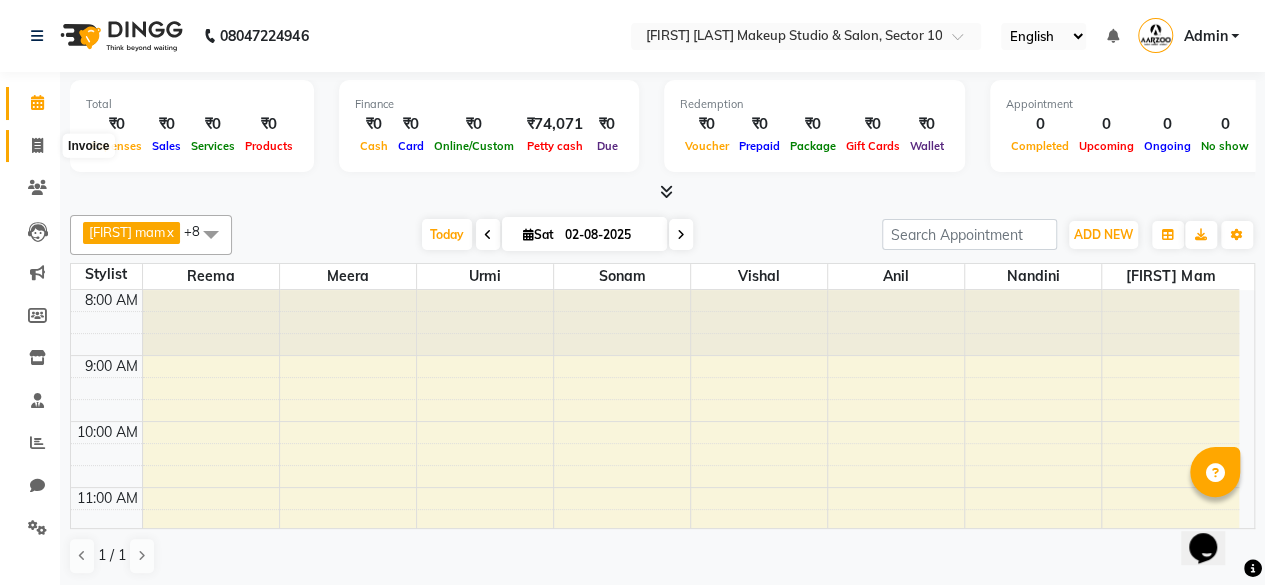 click 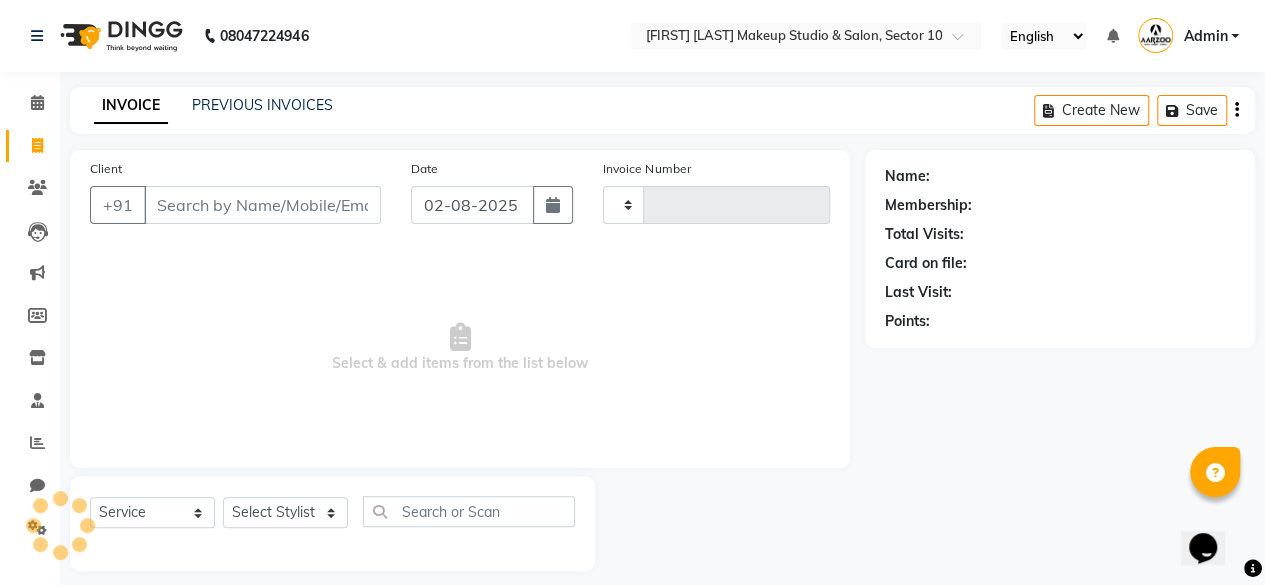 type on "0072" 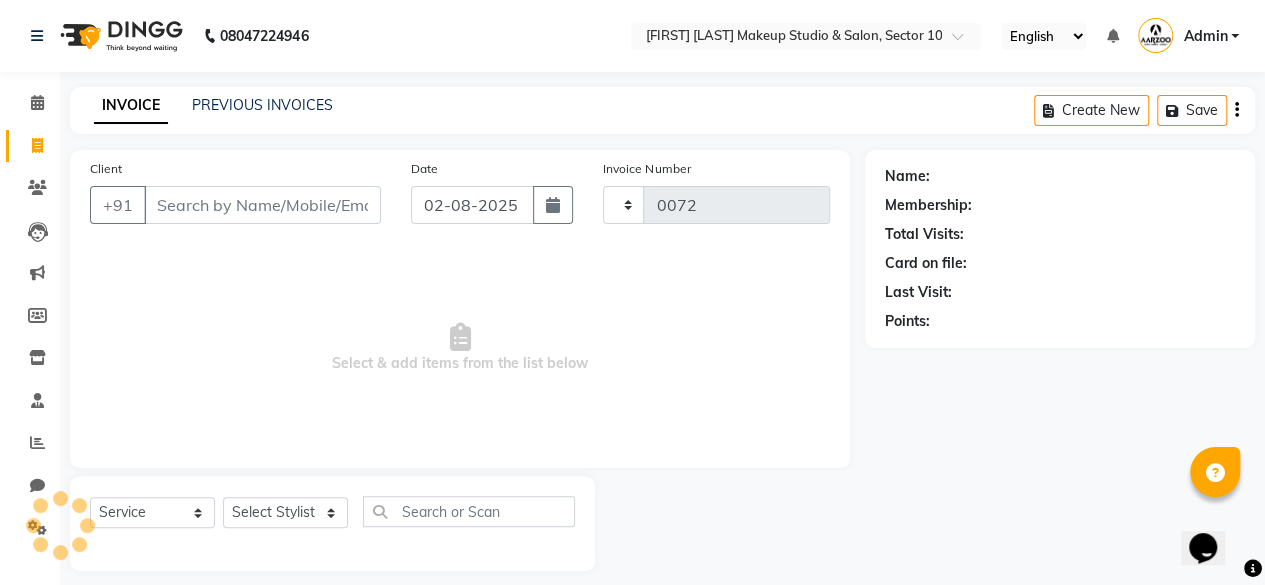 select on "6943" 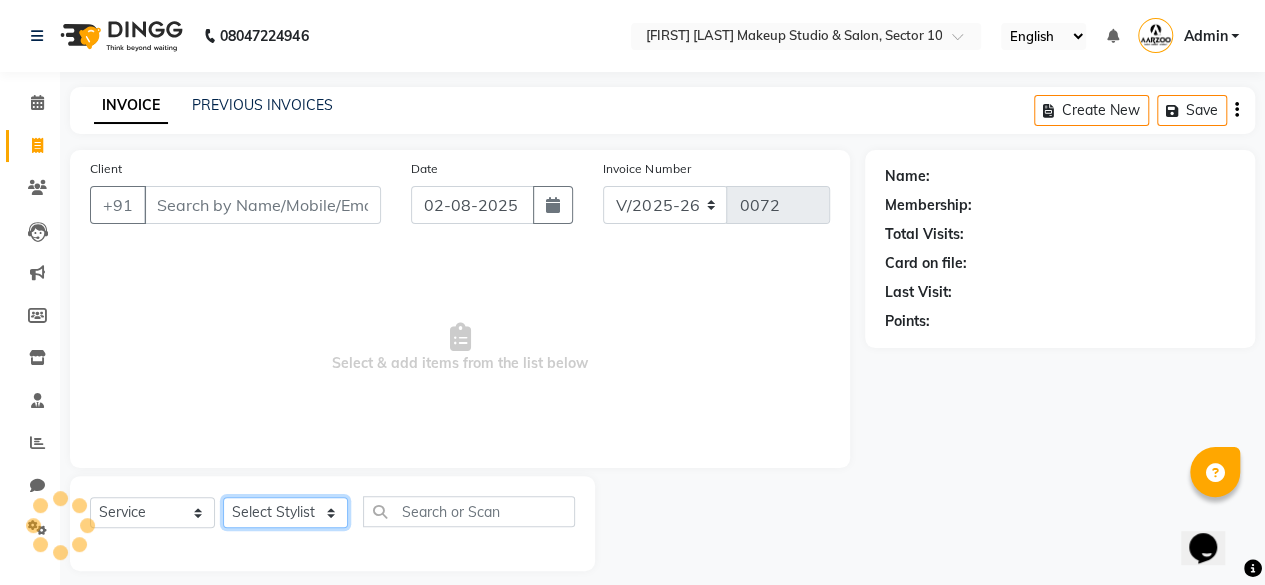 click on "Select Stylist" 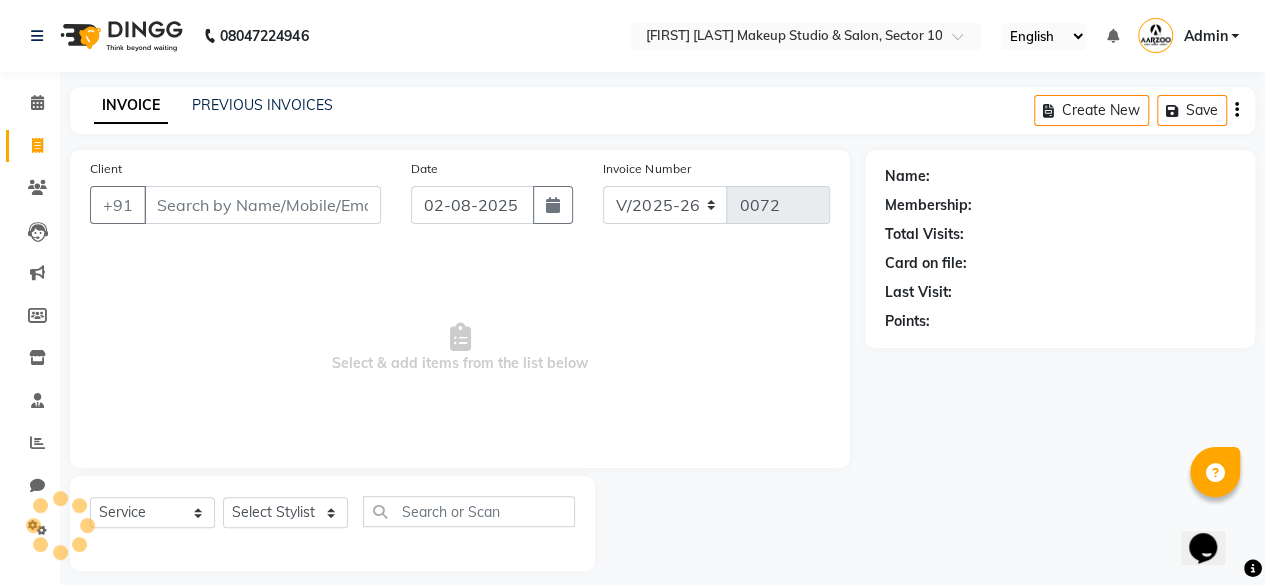 click on "Select  Service  Product  Membership  Package Voucher Prepaid Gift Card  Select Stylist" 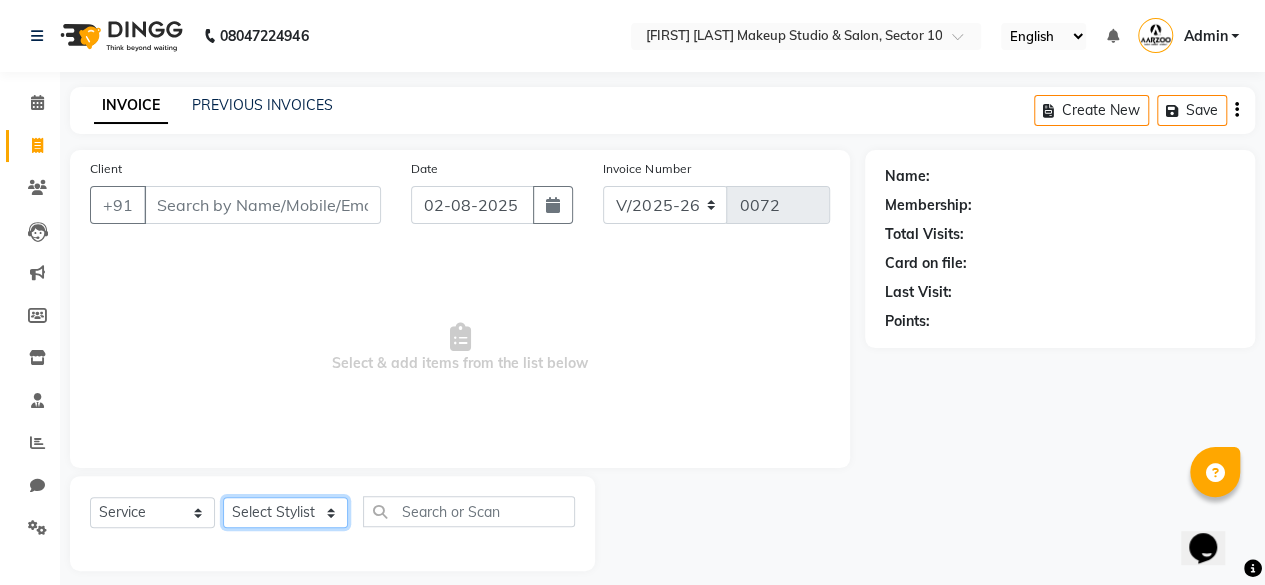 click on "Select Stylist [FIRST] mam [FIRST] [FIRST] [FIRST] [FIRST] [FIRST] [FIRST] [FIRST]" 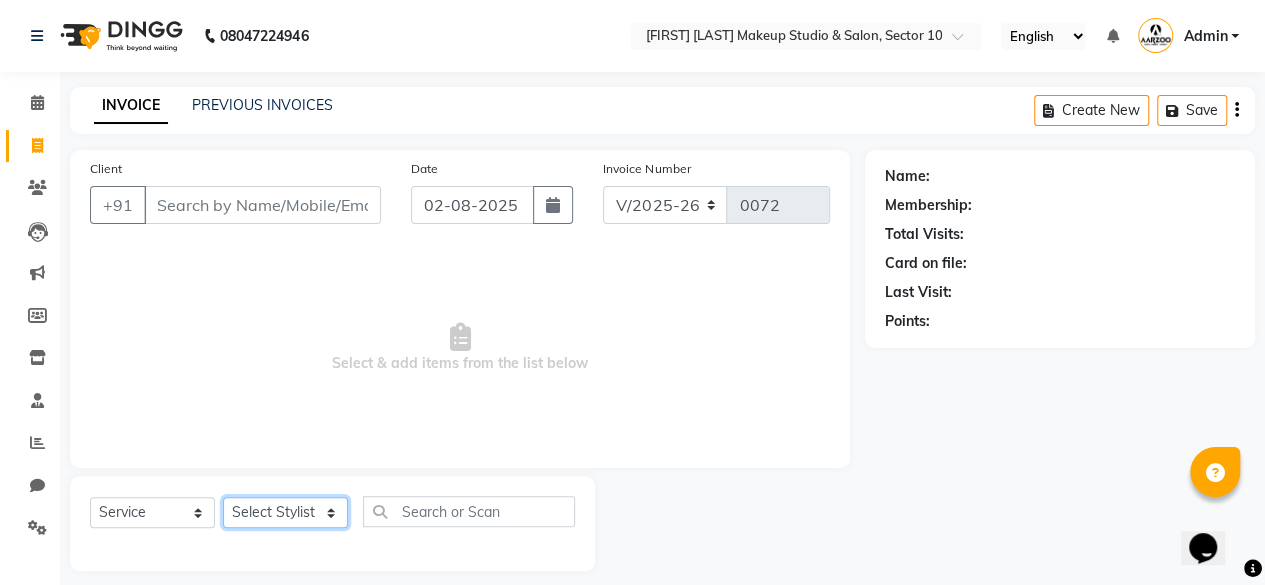 select on "85185" 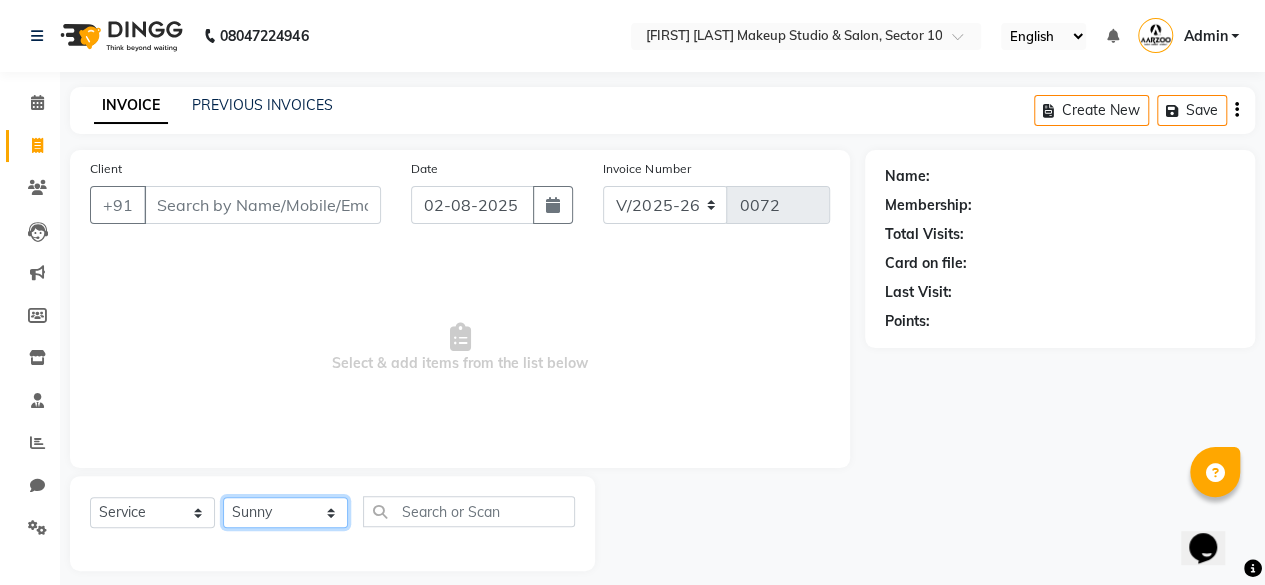 click on "Select Stylist [FIRST] mam [FIRST] [FIRST] [FIRST] [FIRST] [FIRST] [FIRST] [FIRST]" 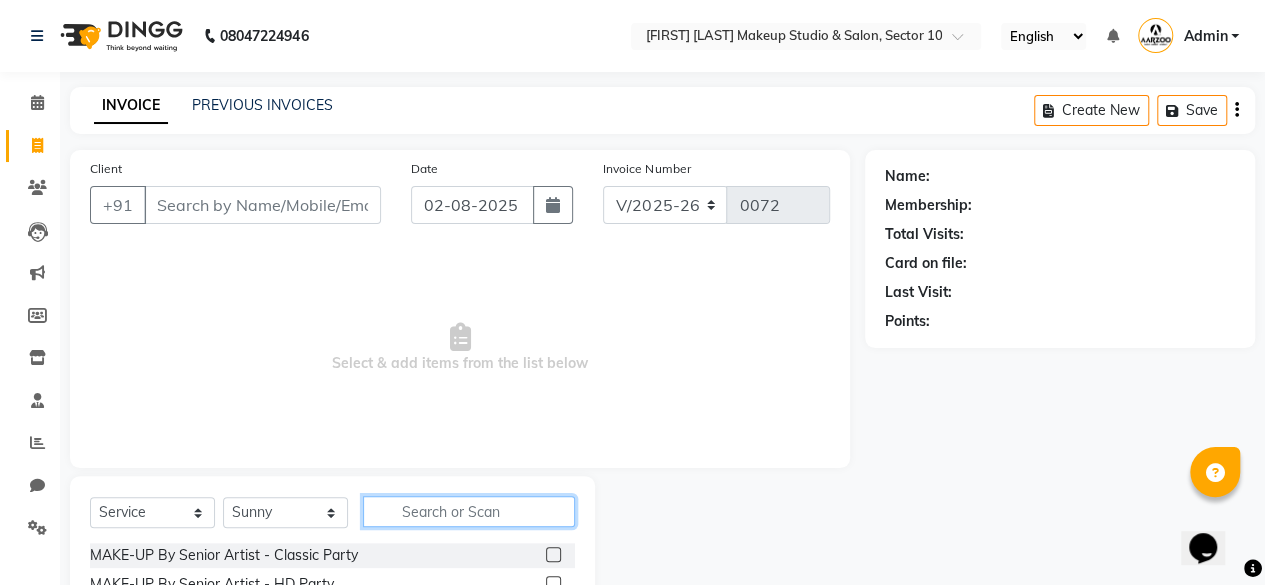 click 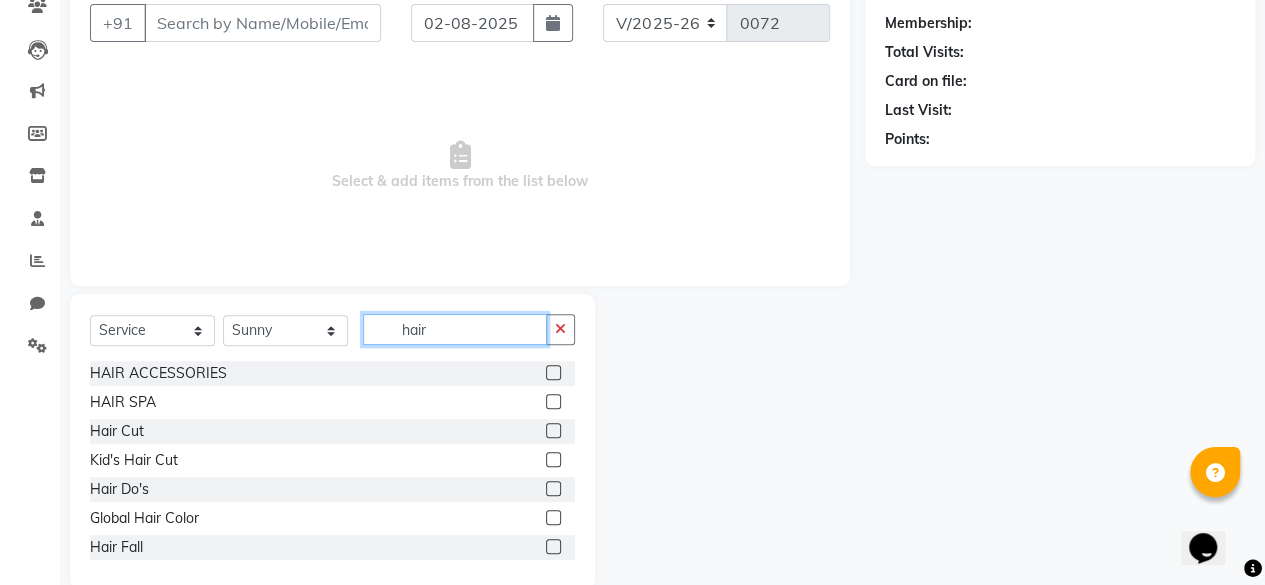 scroll, scrollTop: 200, scrollLeft: 0, axis: vertical 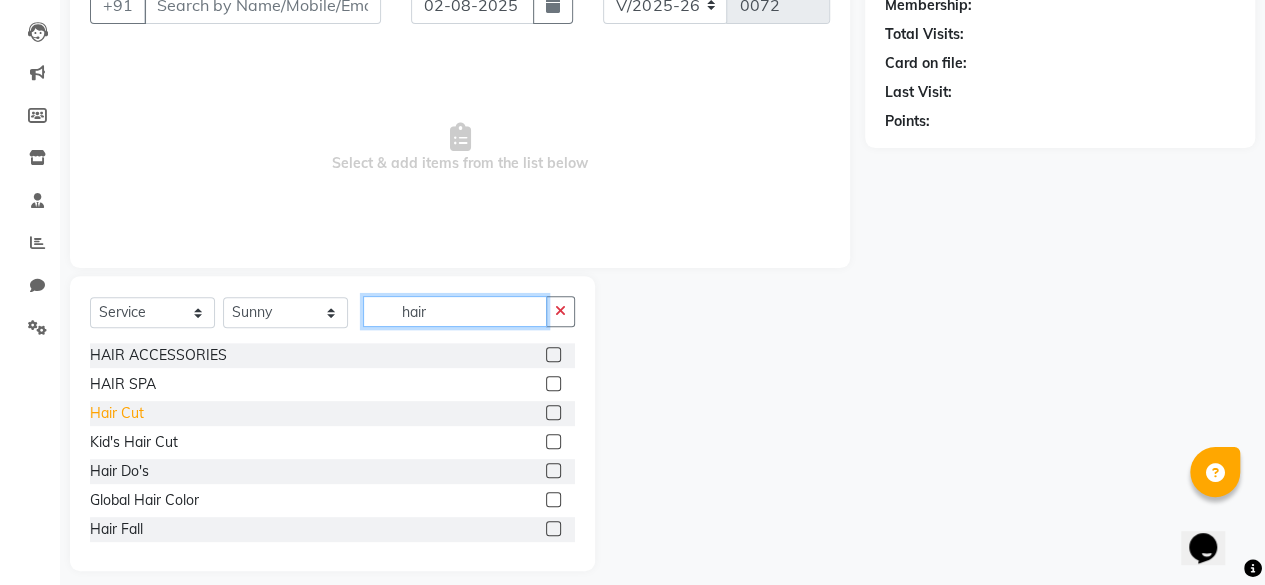 type on "hair" 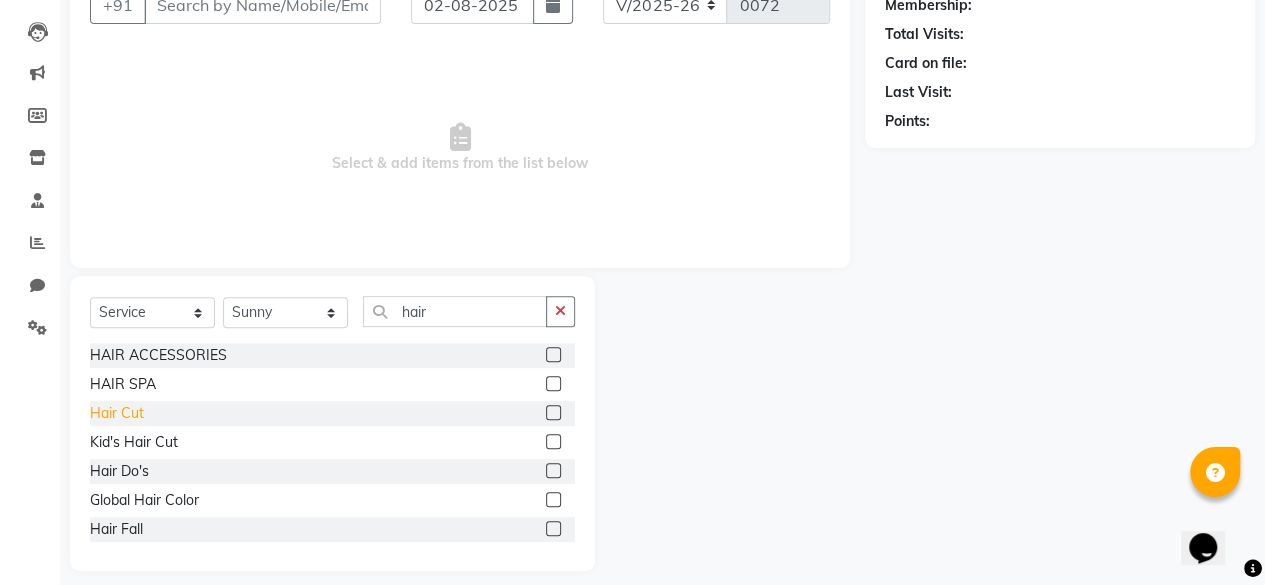 click on "Hair Cut" 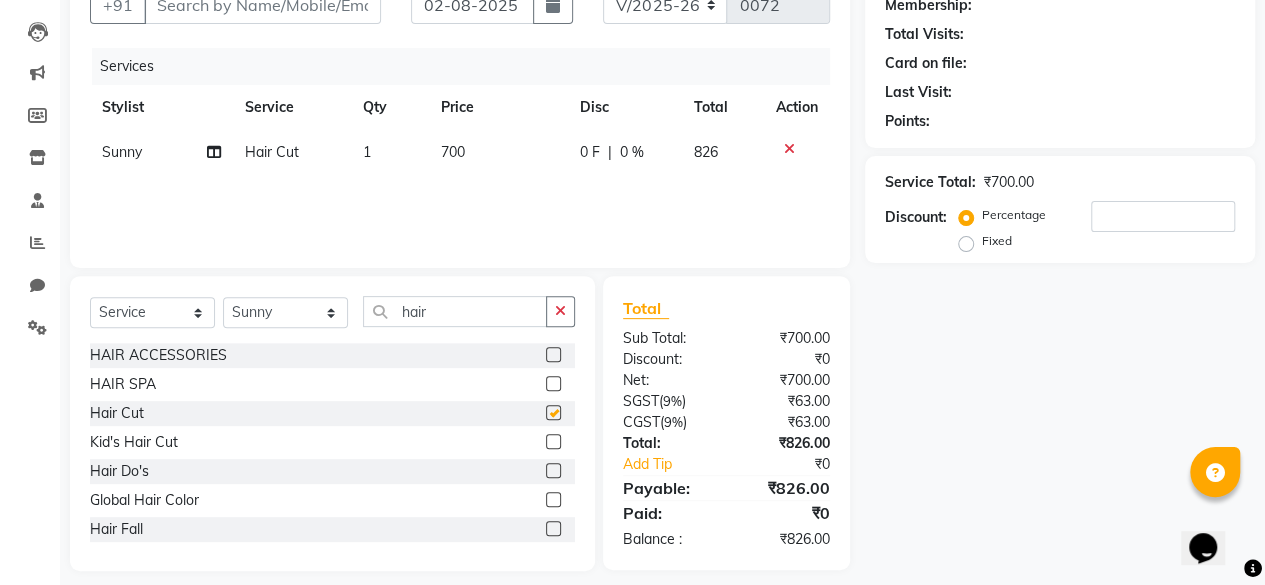 checkbox on "false" 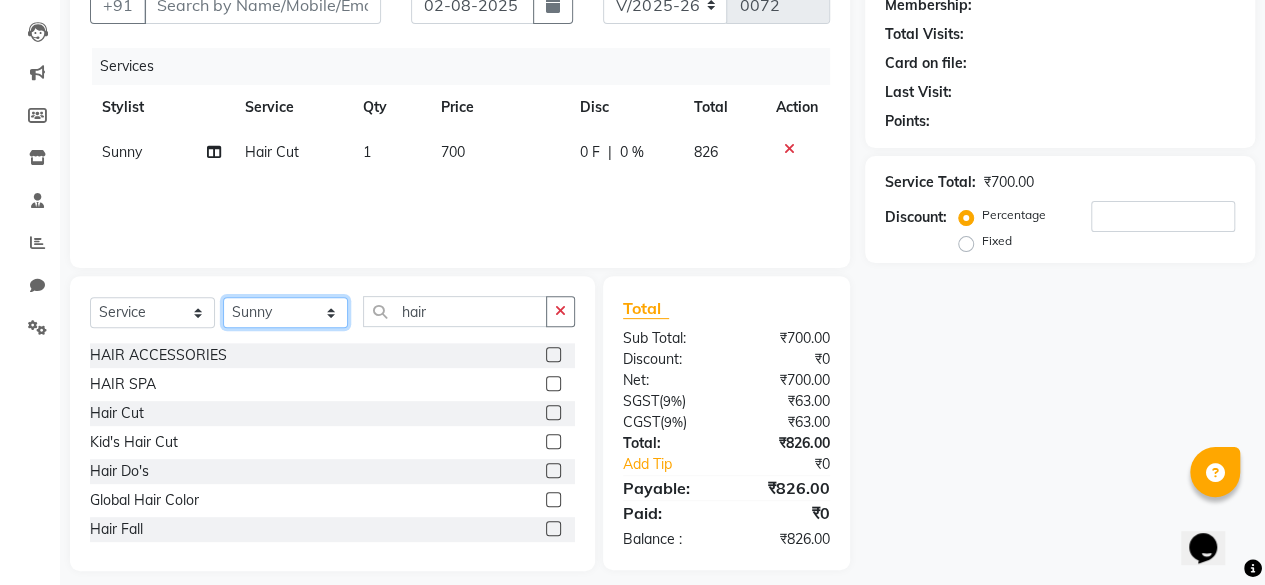 click on "Select Stylist [FIRST] mam [FIRST] [FIRST] [FIRST] [FIRST] [FIRST] [FIRST] [FIRST]" 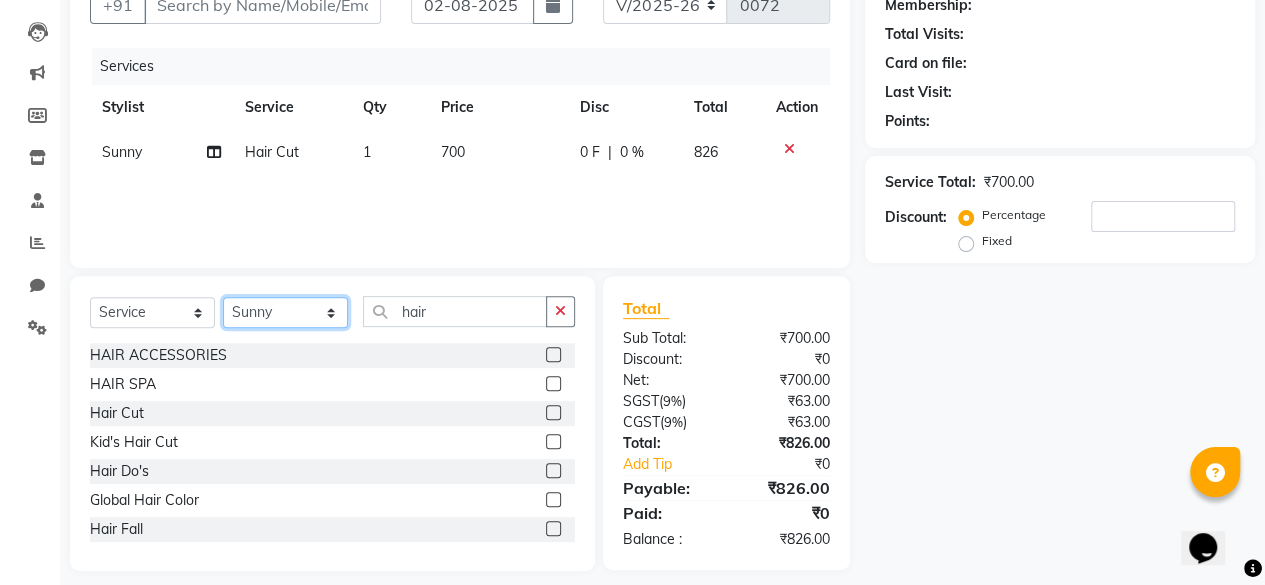 select on "63166" 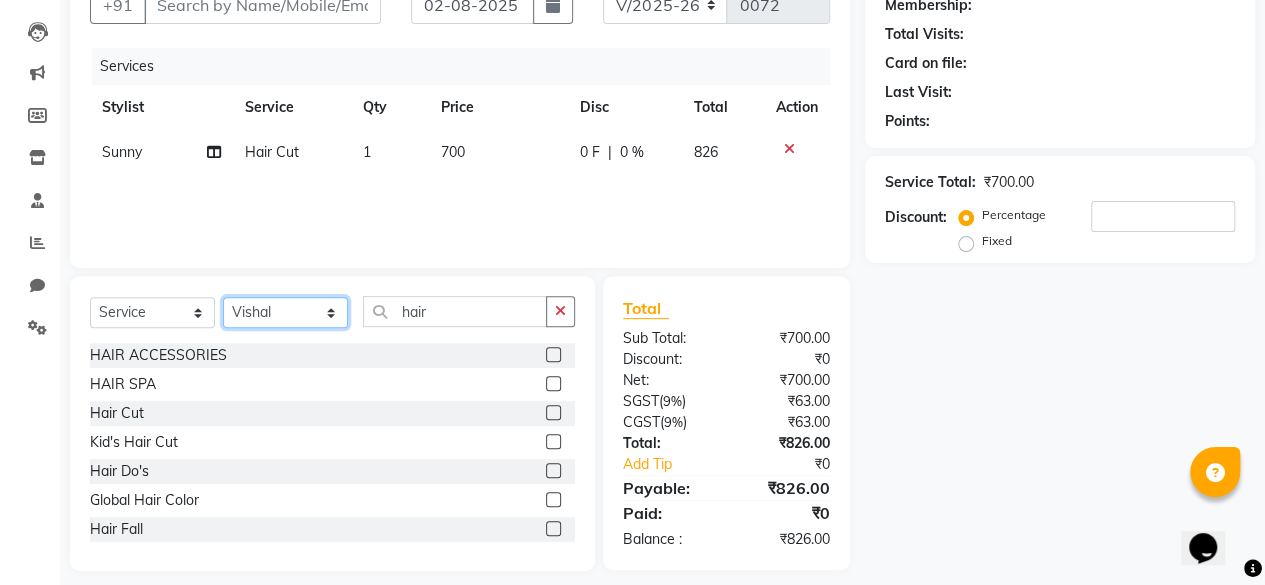 click on "Select Stylist [FIRST] mam [FIRST] [FIRST] [FIRST] [FIRST] [FIRST] [FIRST] [FIRST]" 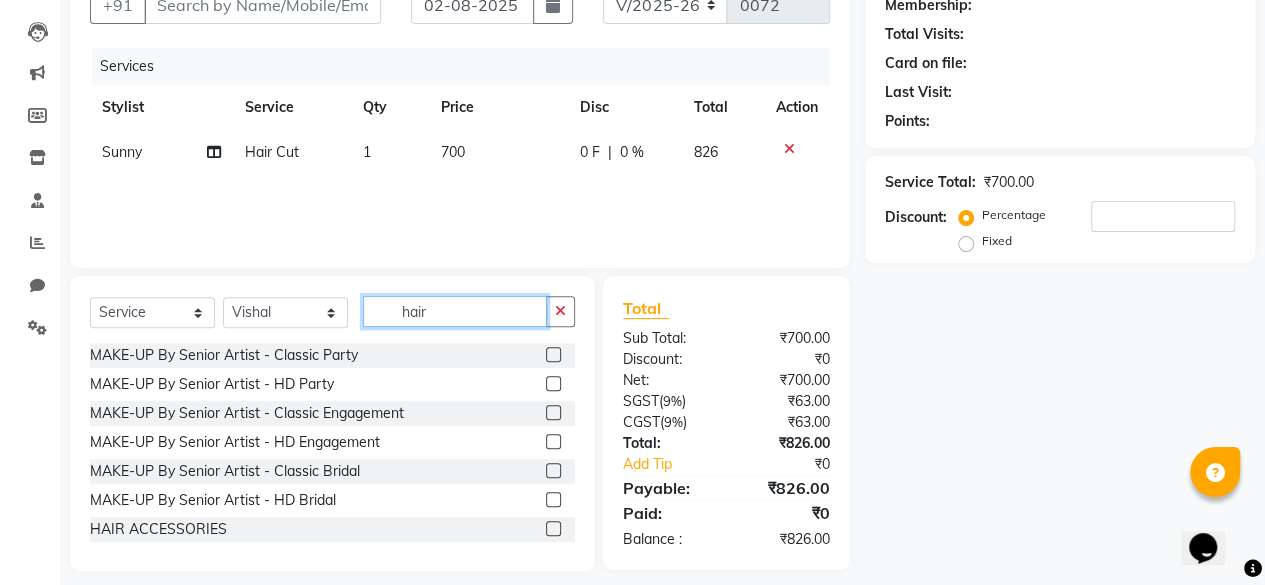 click on "hair" 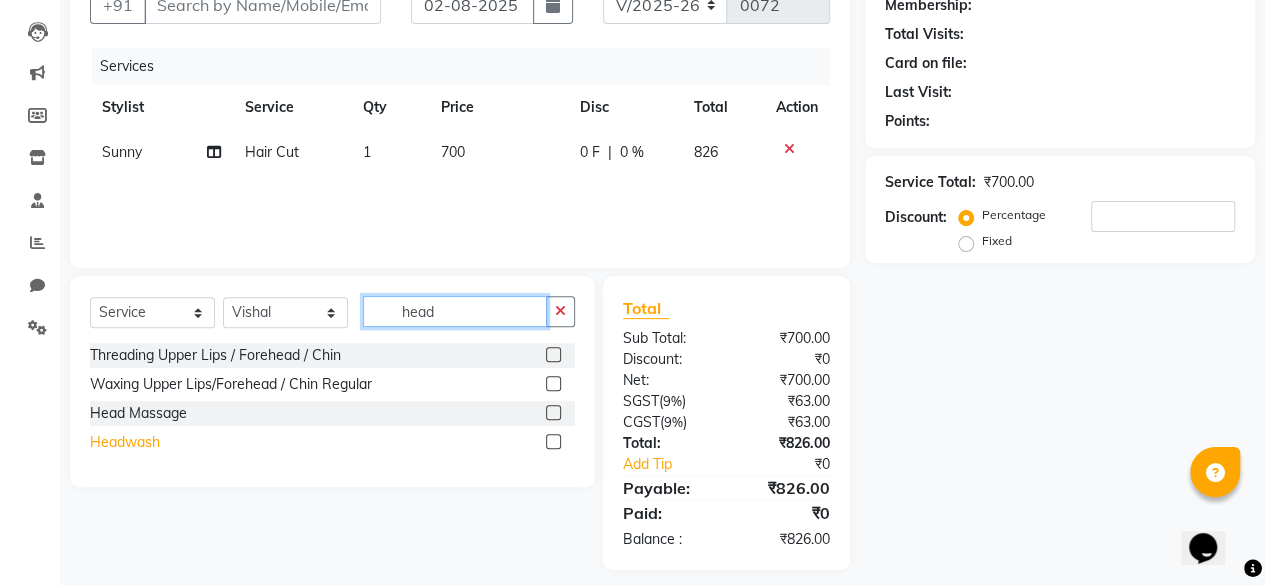 type on "head" 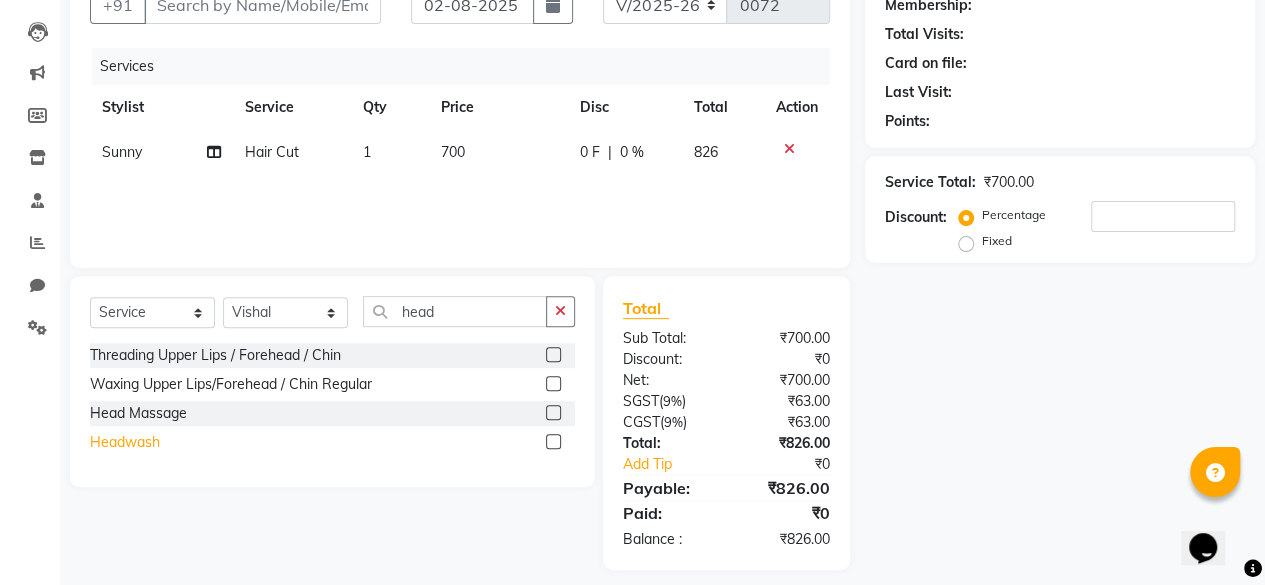 click on "Headwash" 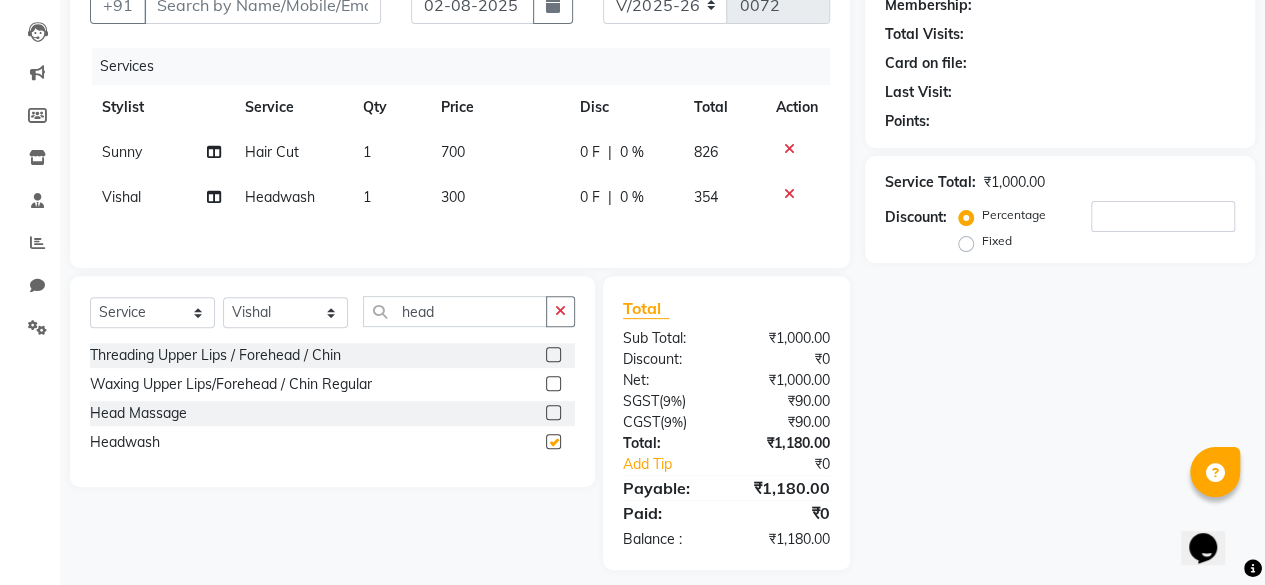checkbox on "false" 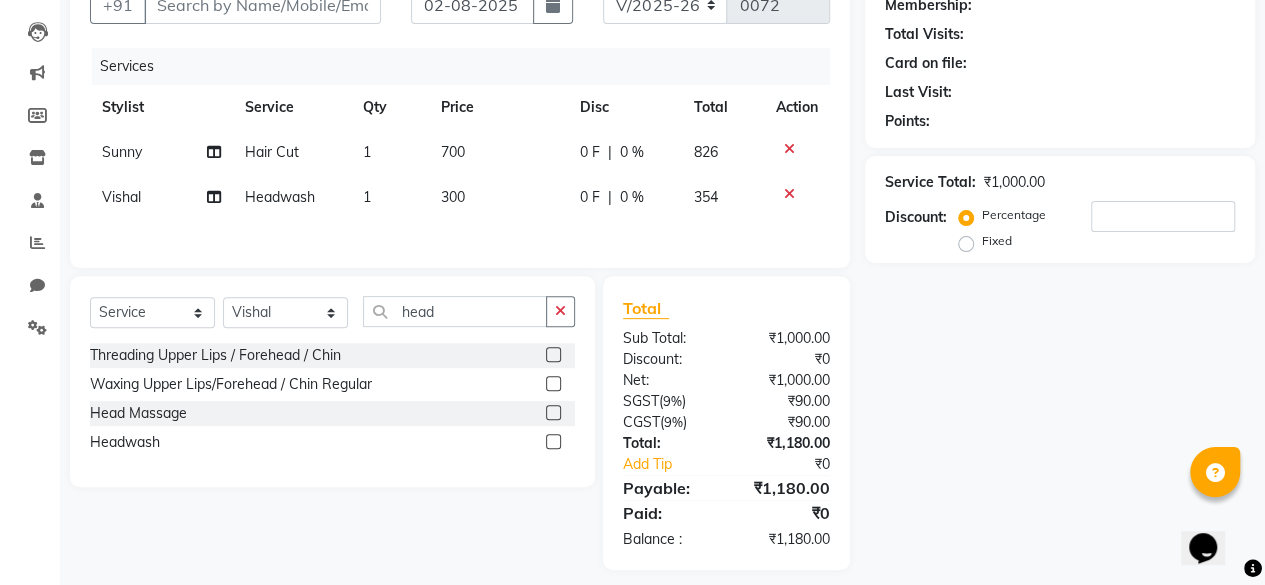 click on "700" 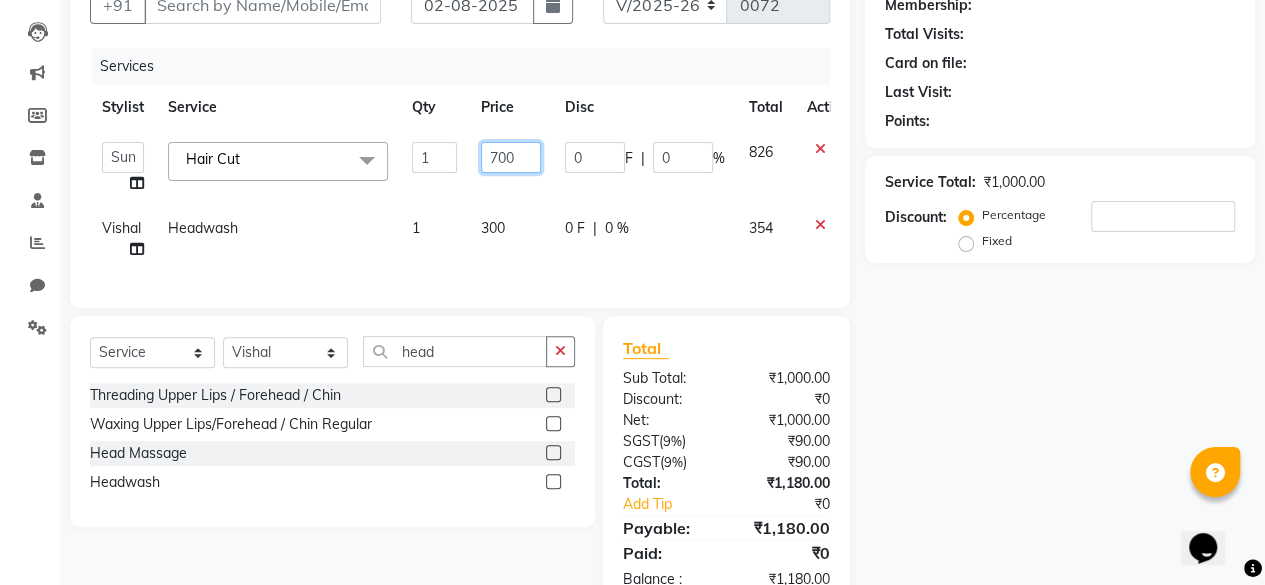 click on "700" 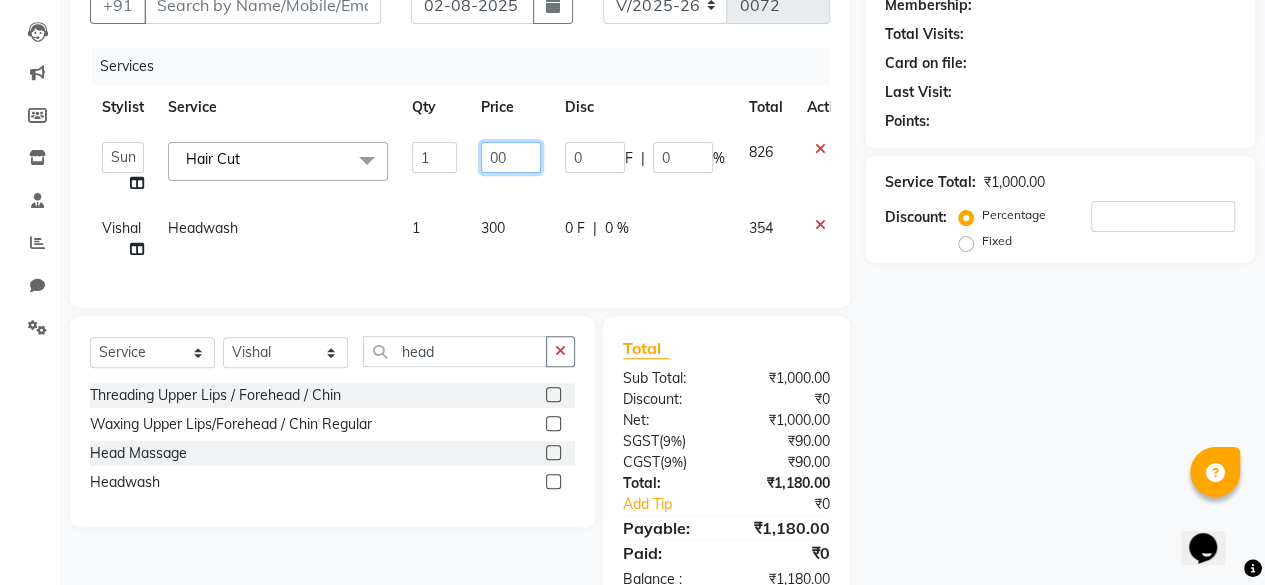 type on "500" 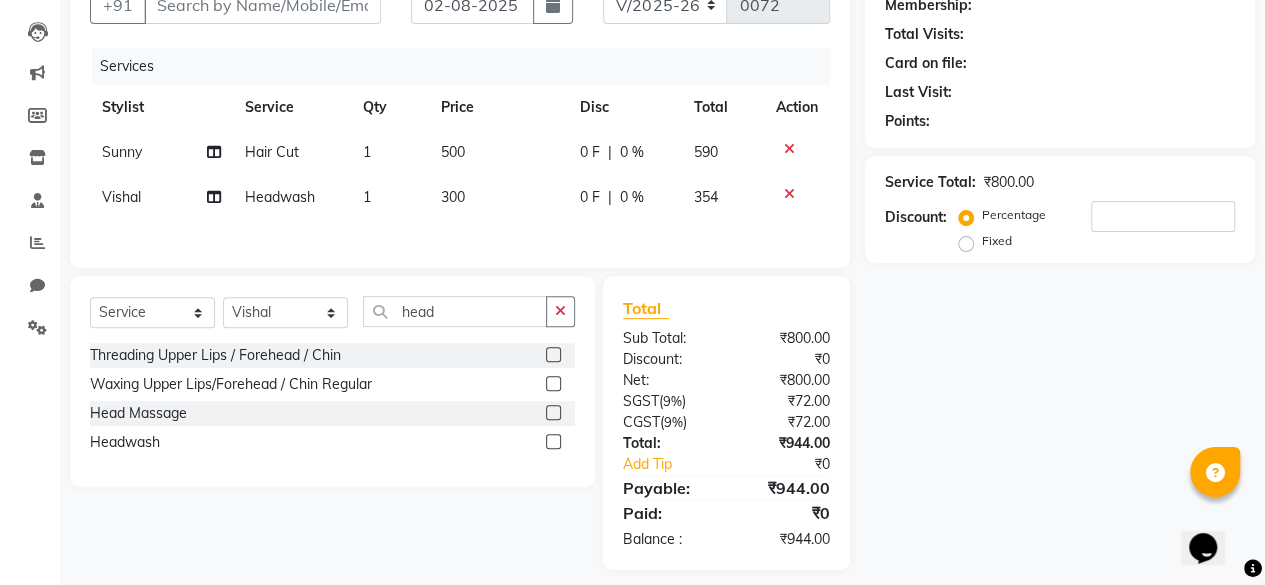click on "Name: Membership: Total Visits: Card on file: Last Visit:  Points:  Service Total:  ₹800.00  Discount:  Percentage   Fixed" 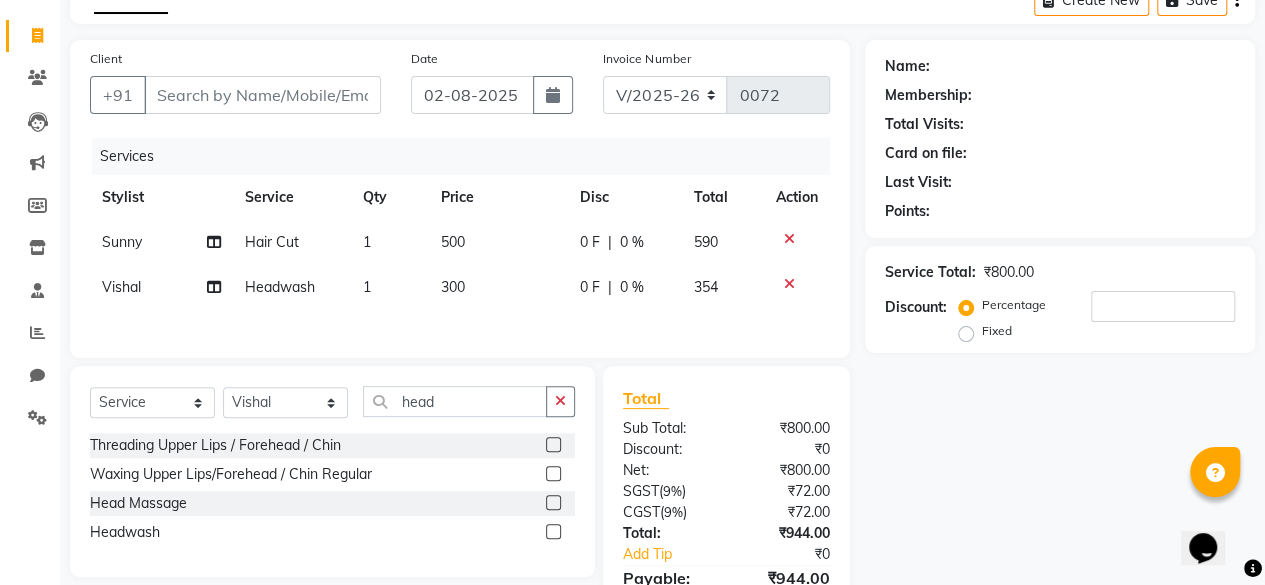 scroll, scrollTop: 0, scrollLeft: 0, axis: both 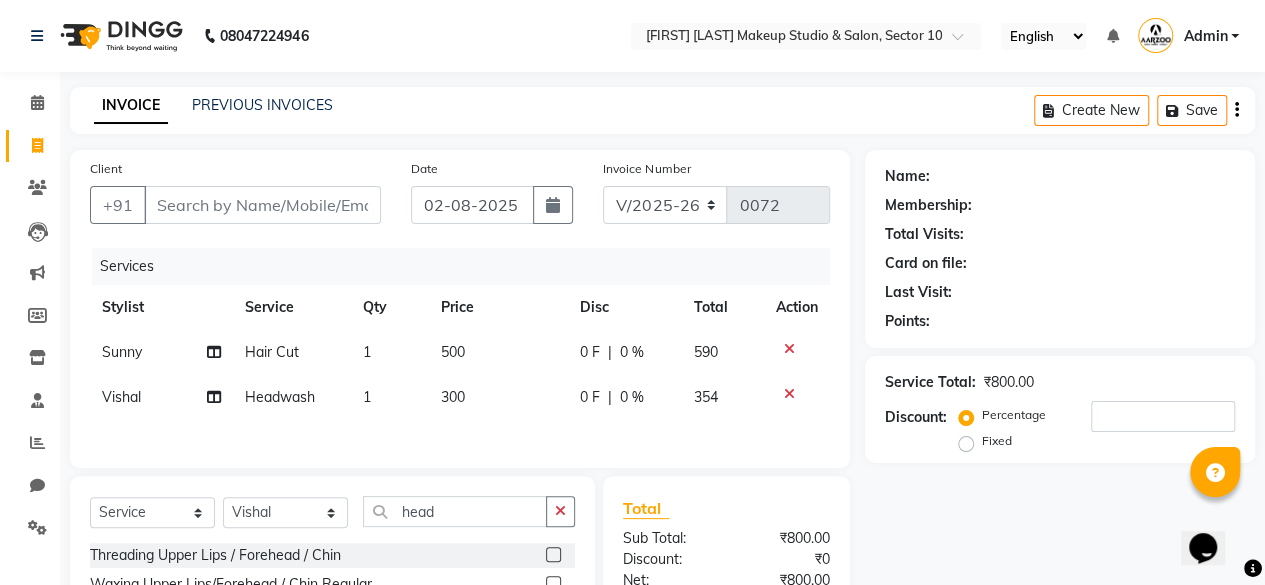 click on "Client +91" 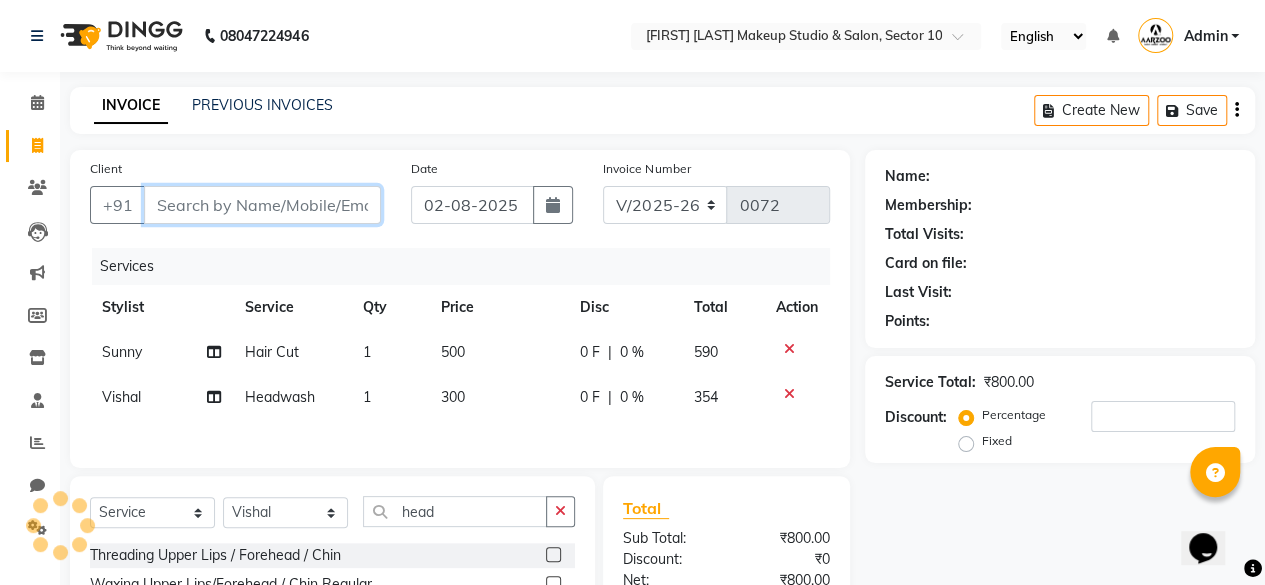 click on "Client" at bounding box center [262, 205] 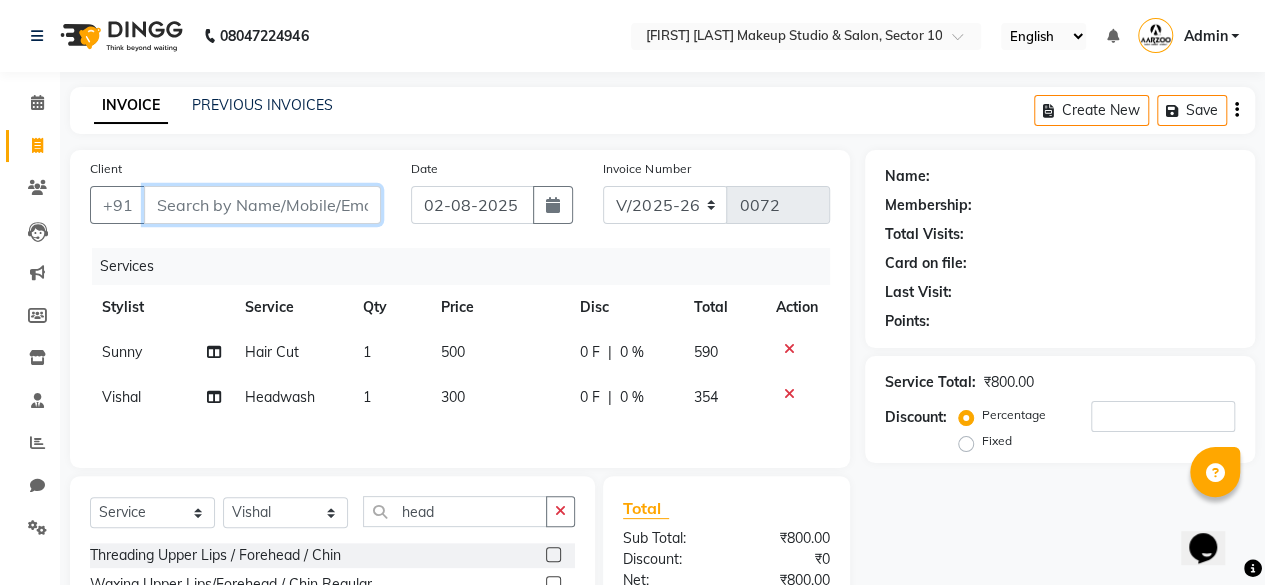 type on "9" 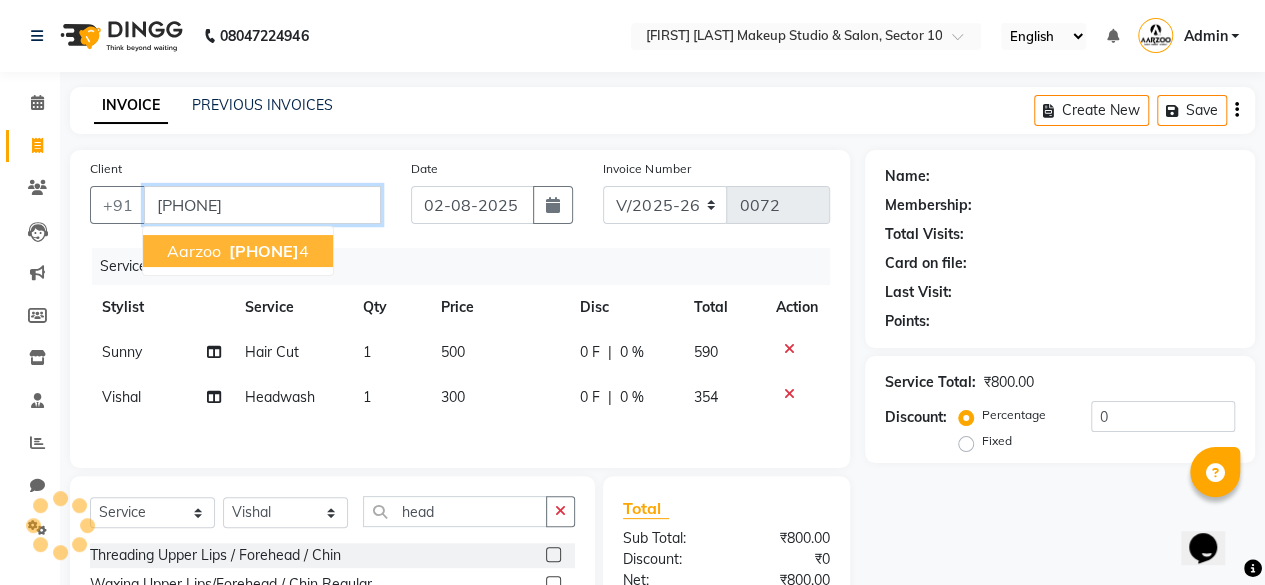 type on "[PHONE]" 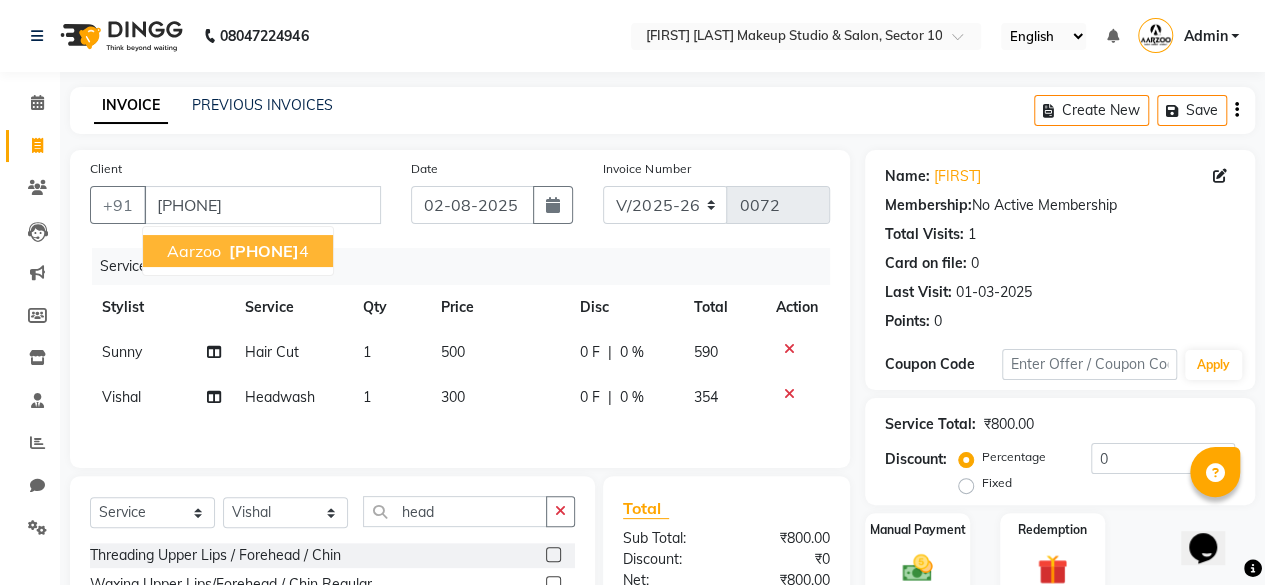 click on "[PHONE]" at bounding box center (264, 251) 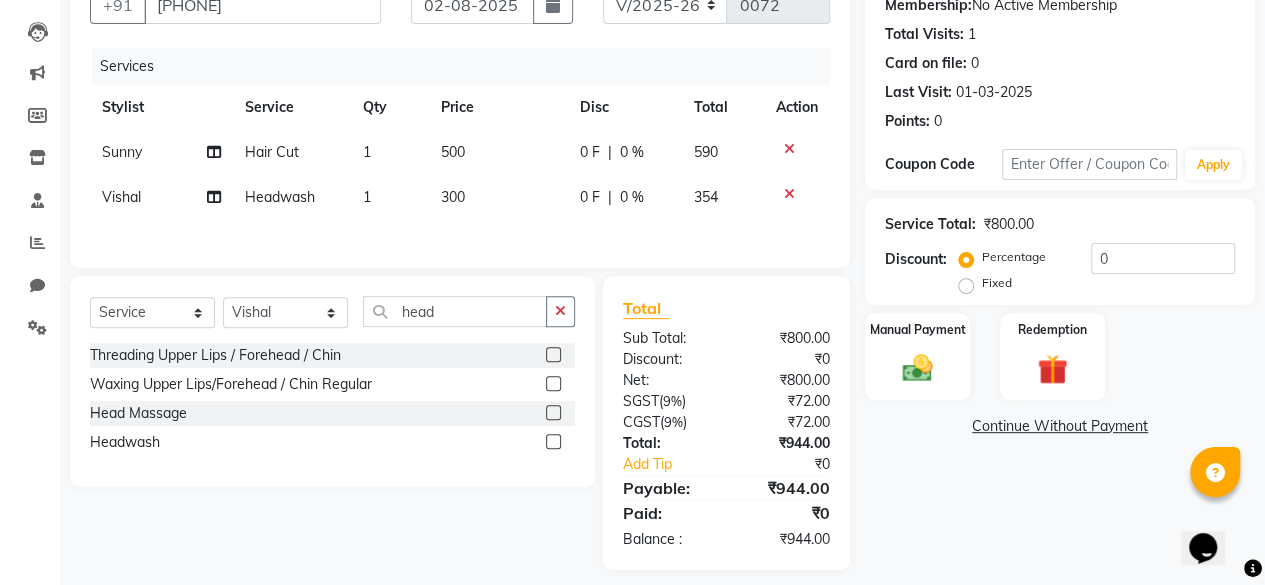 scroll, scrollTop: 216, scrollLeft: 0, axis: vertical 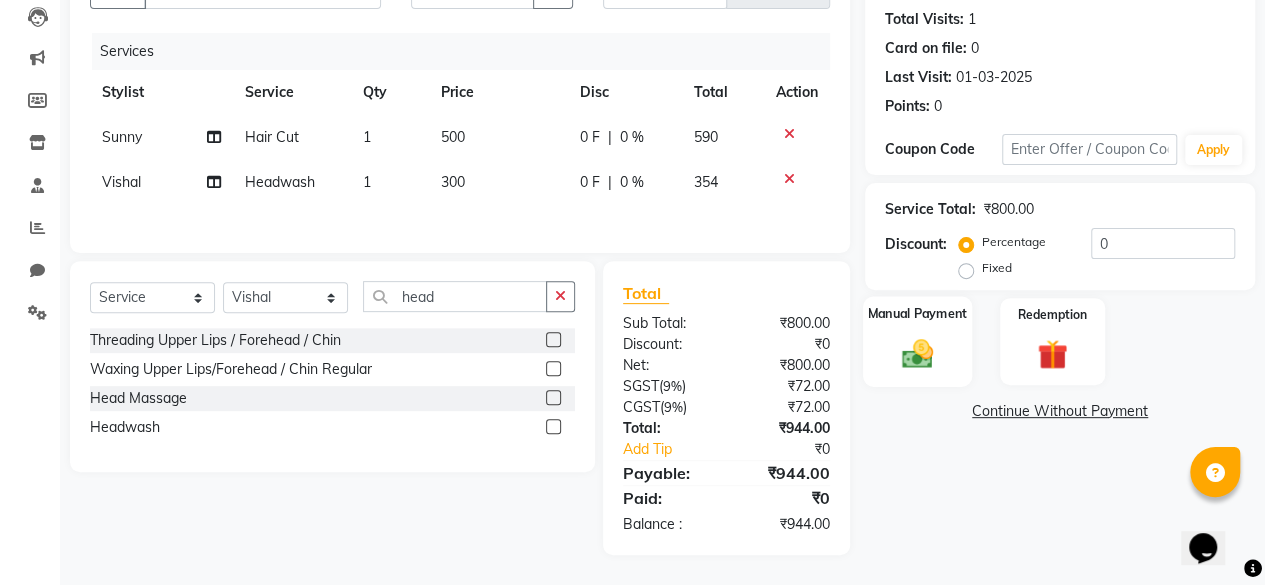 click 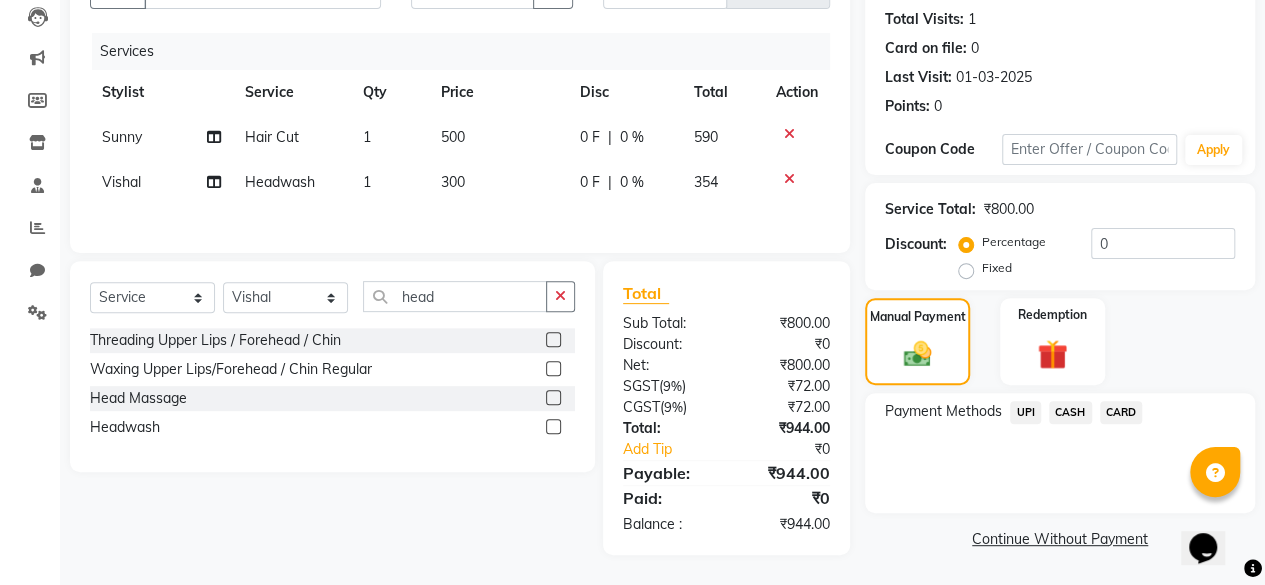 click on "UPI" 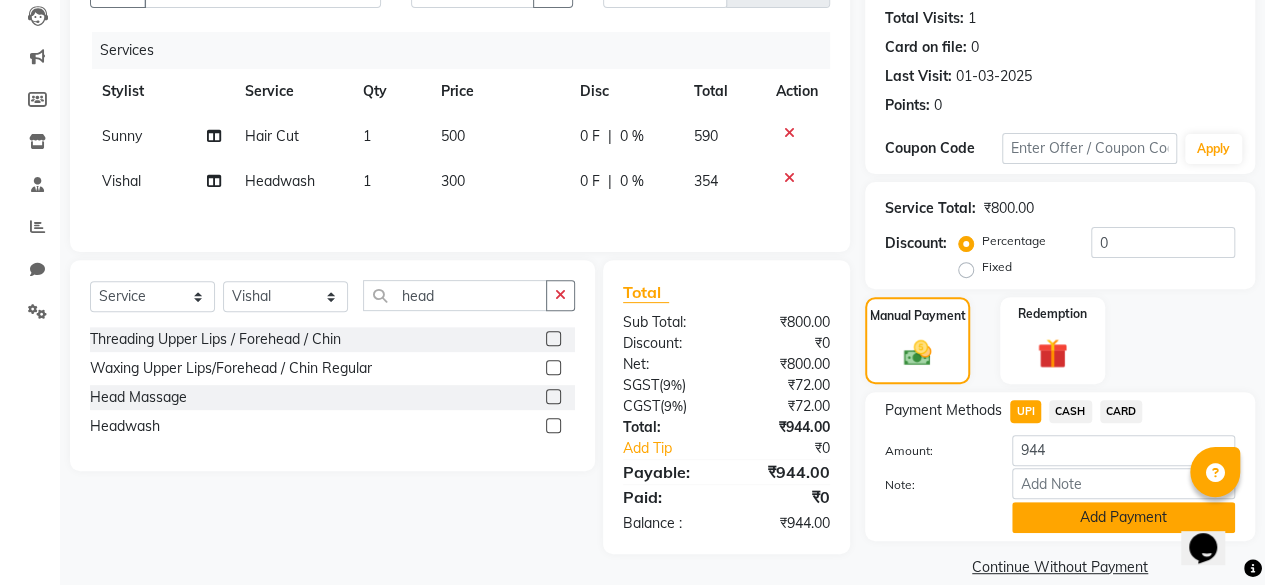 click on "Add Payment" 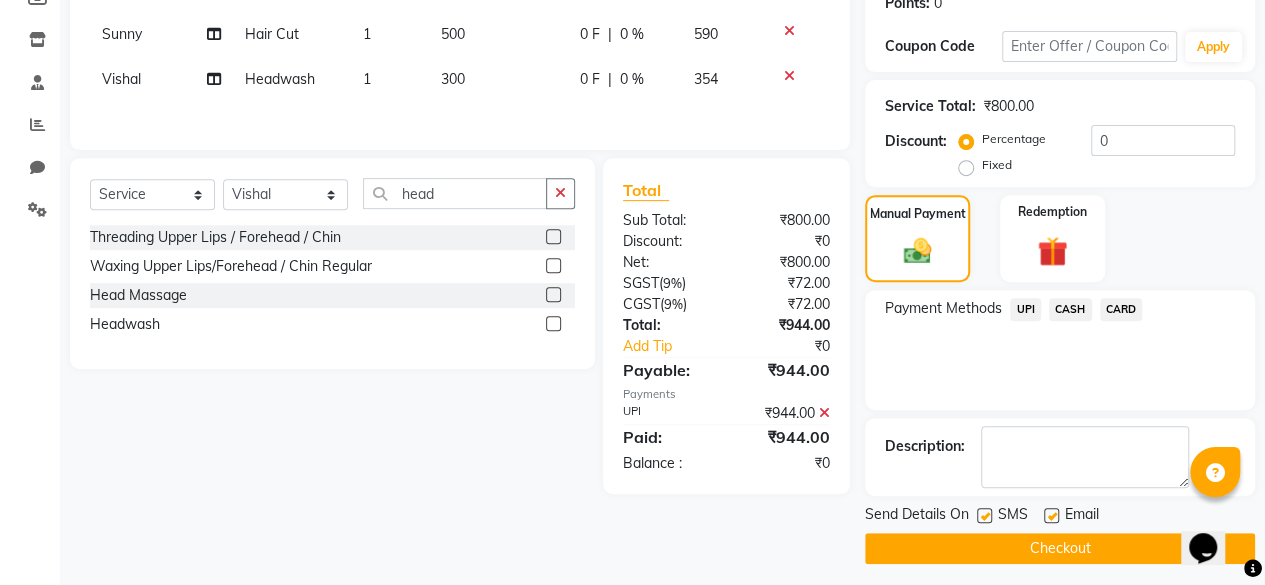 scroll, scrollTop: 324, scrollLeft: 0, axis: vertical 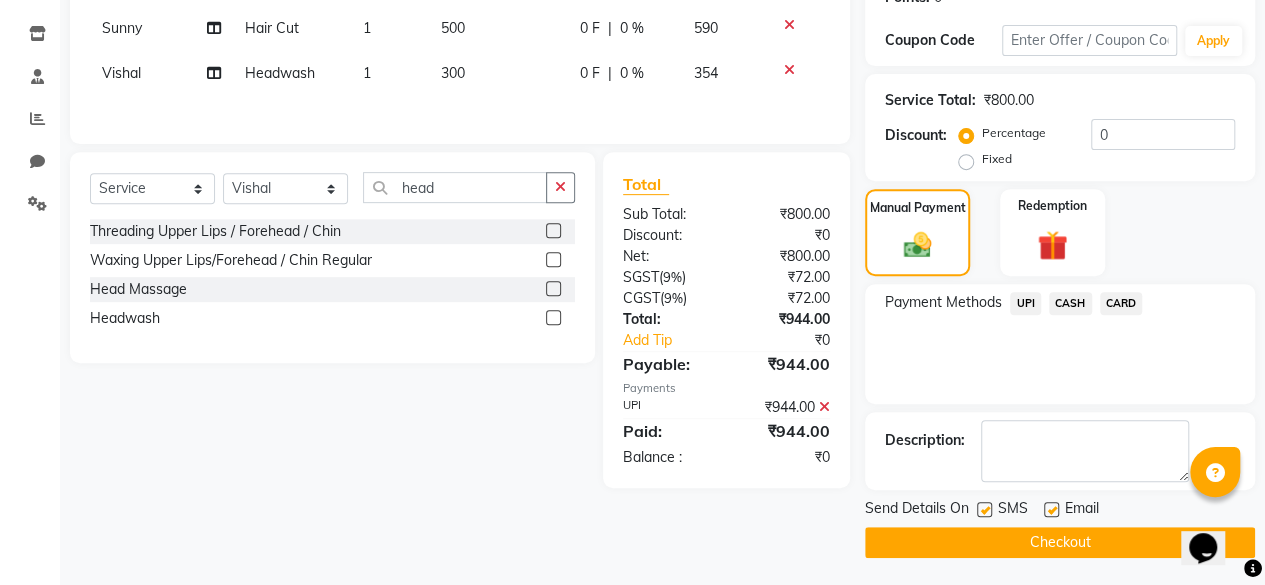 click on "Checkout" 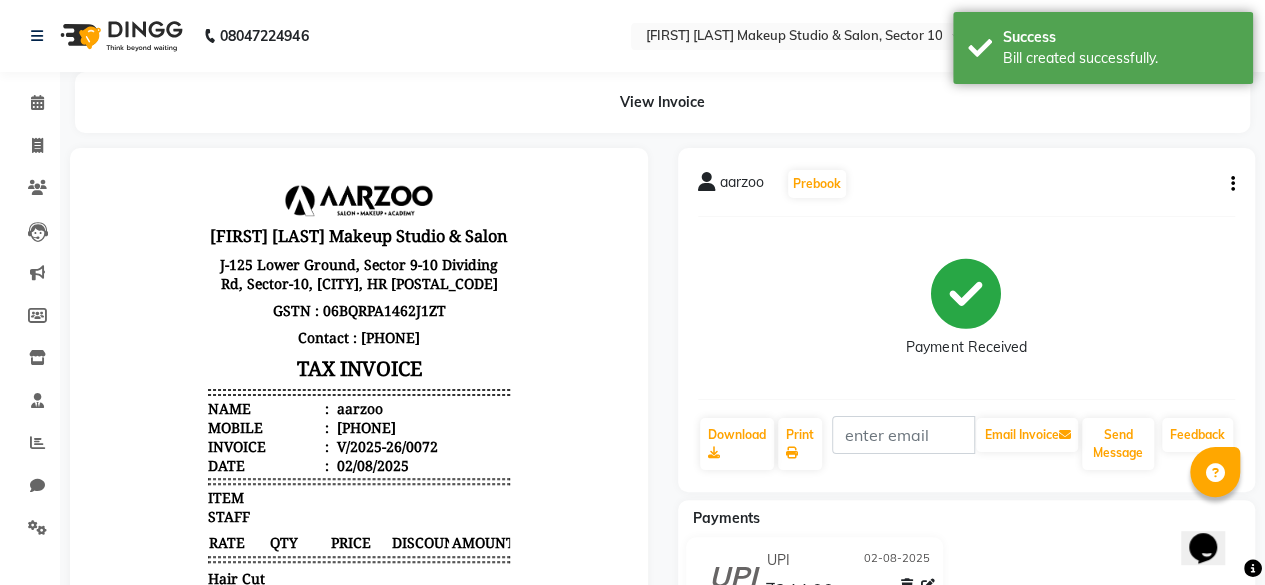 scroll, scrollTop: 0, scrollLeft: 0, axis: both 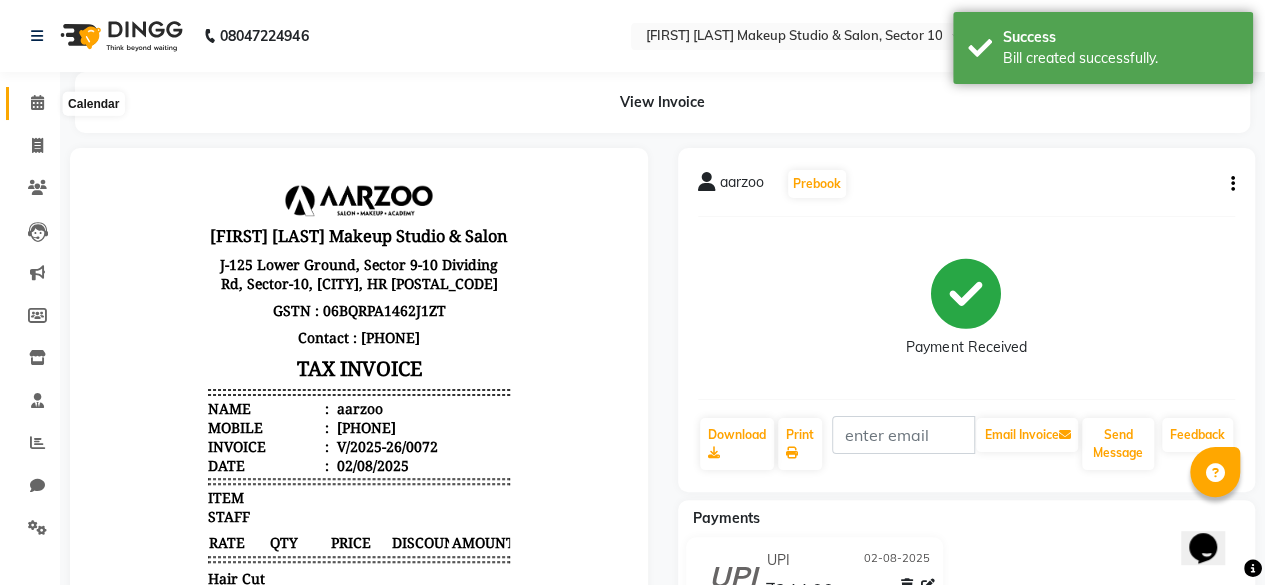 click 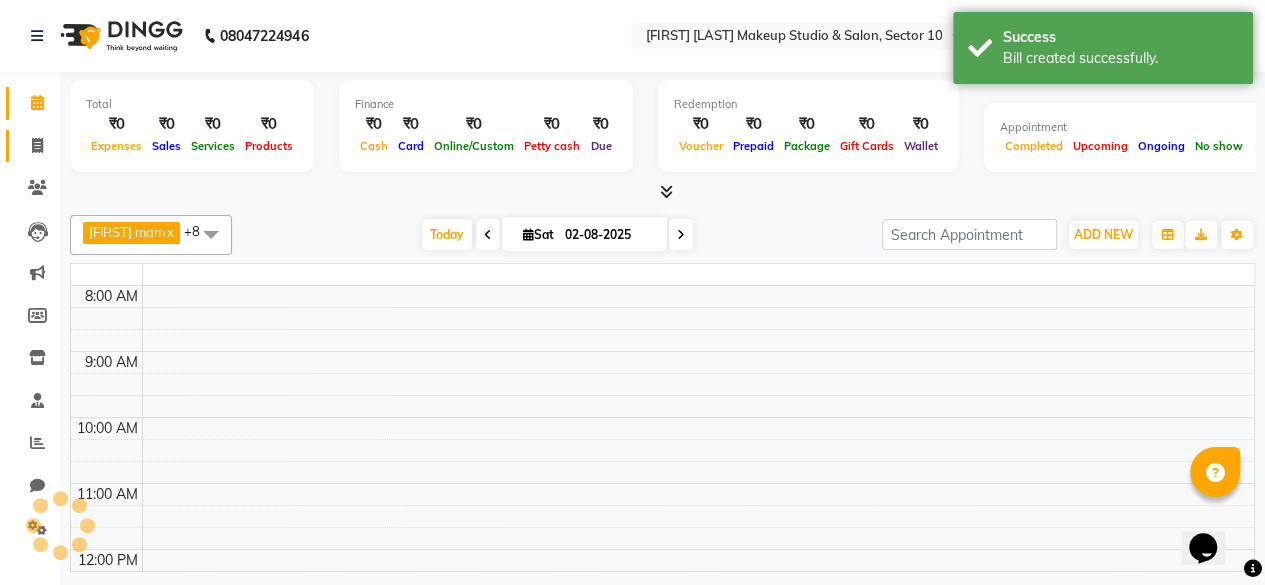 scroll, scrollTop: 0, scrollLeft: 0, axis: both 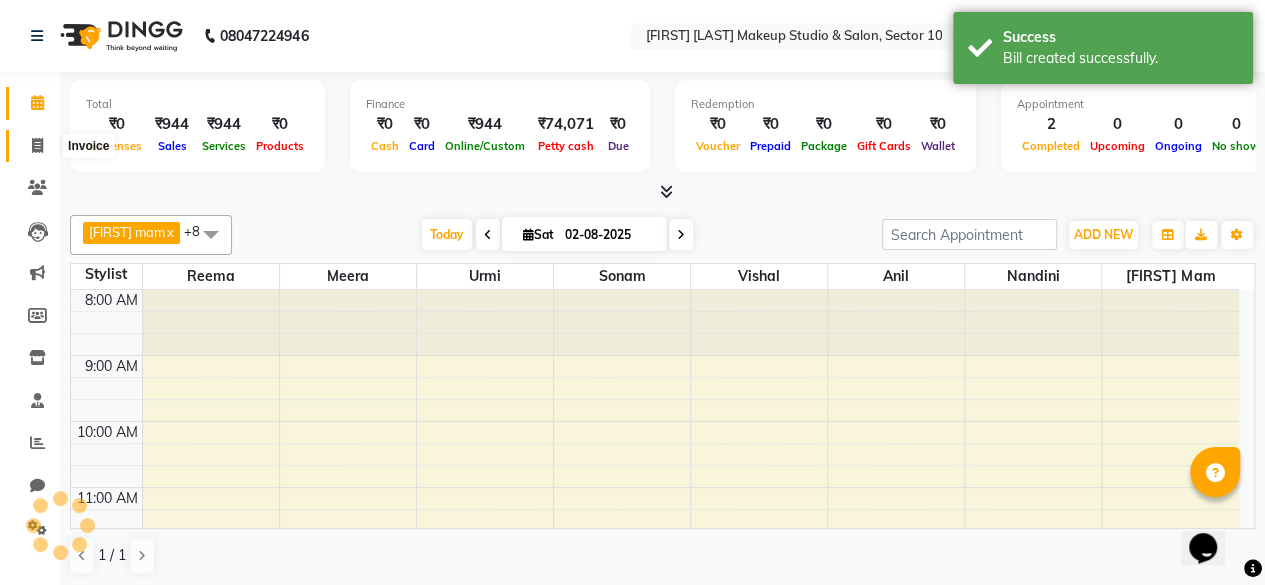 click 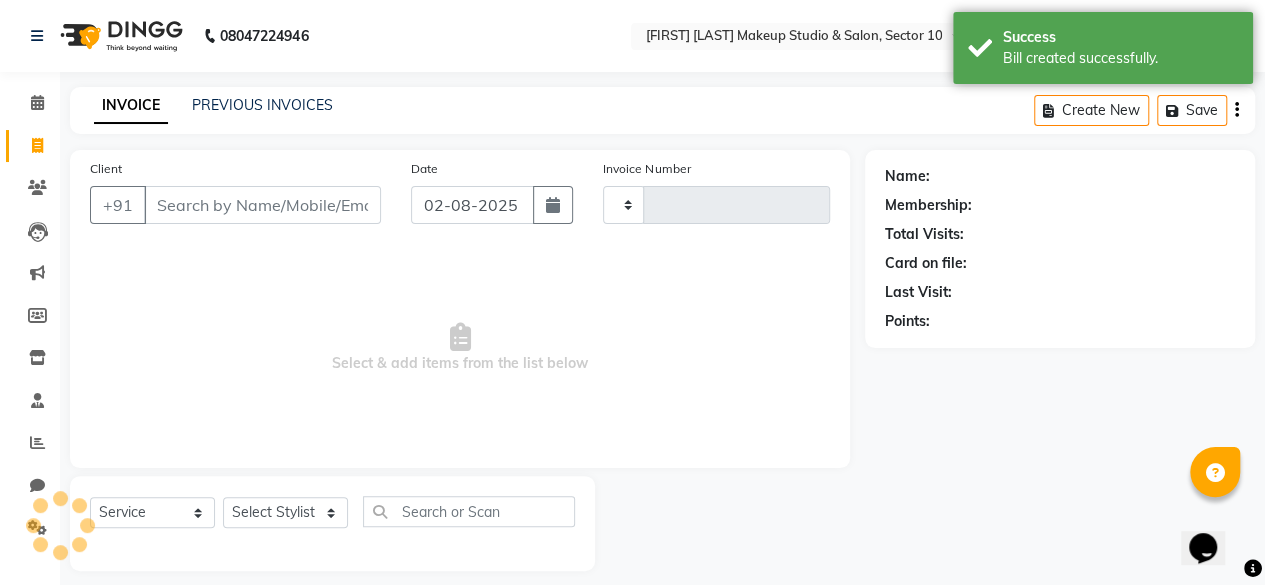 type on "0073" 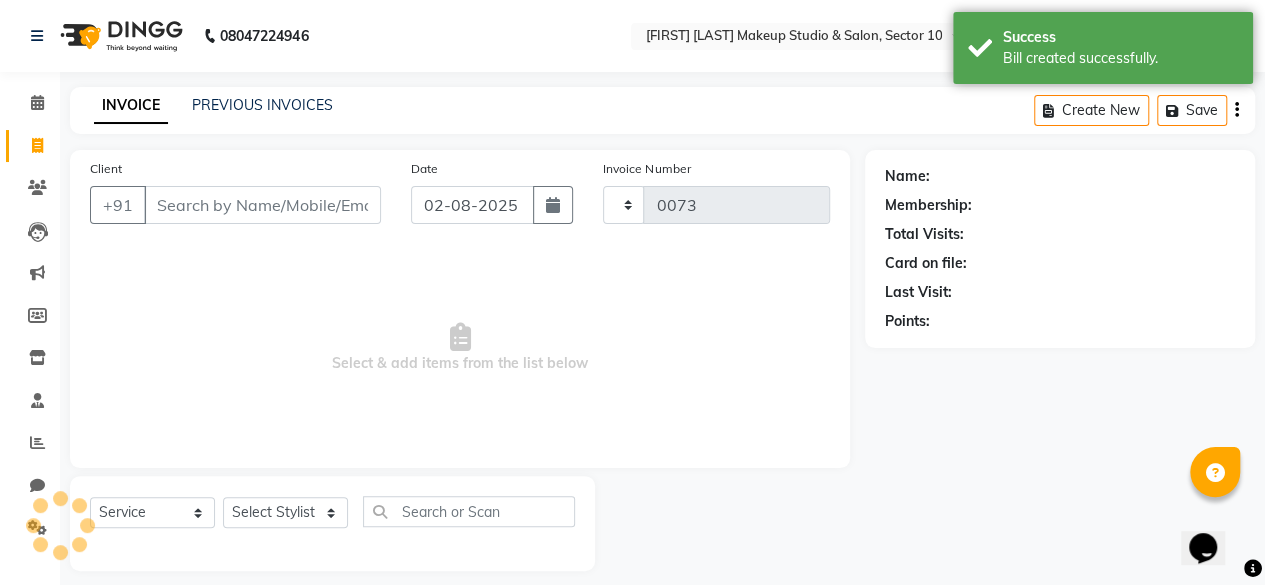 select on "6943" 